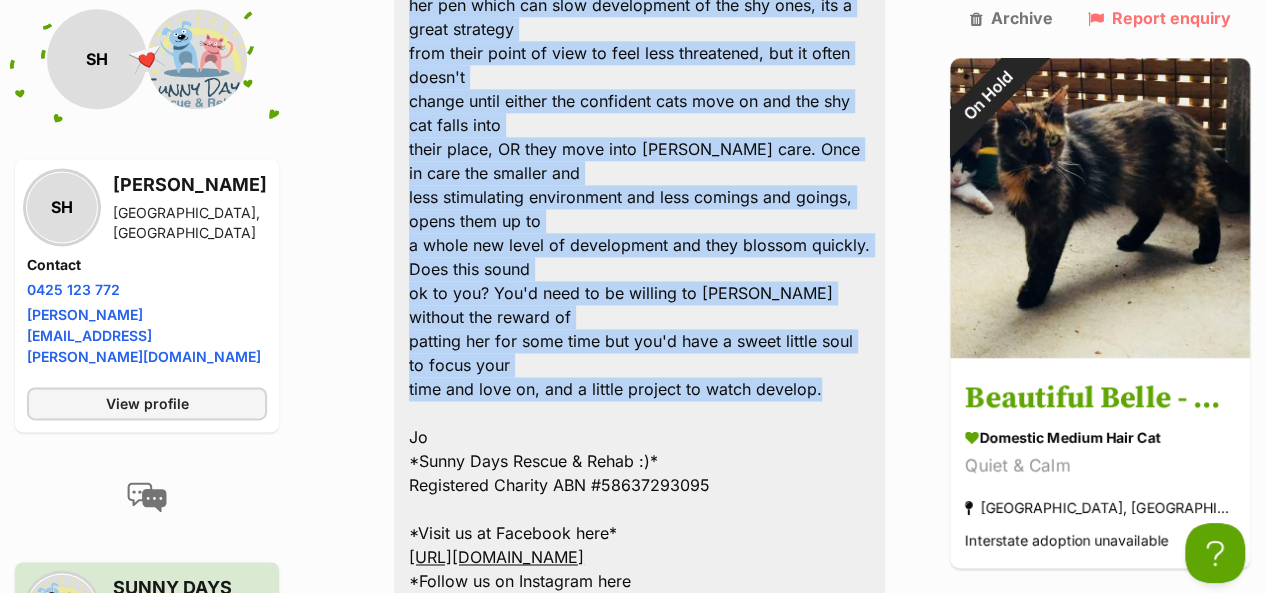 scroll, scrollTop: 0, scrollLeft: 0, axis: both 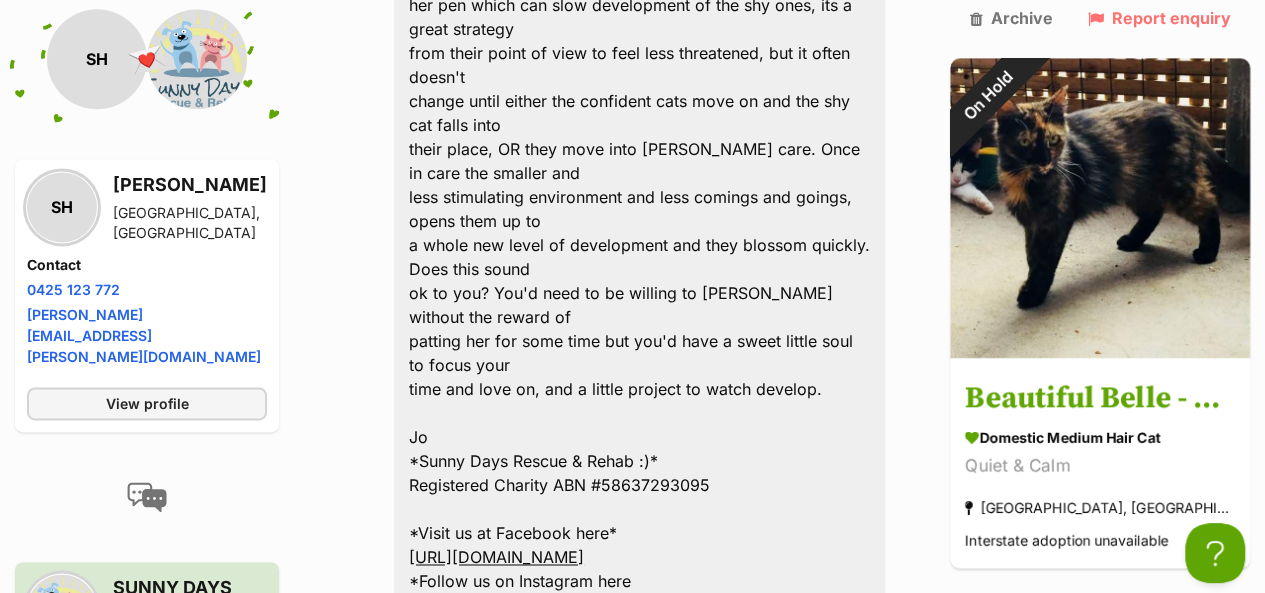 click on "Hi [PERSON_NAME] thanks for your email. [PERSON_NAME] is a gentle, sweet girl who's taken her time to get used to people but is very keen to. She's not able to picked up or patted at the moment but the majority of that is because she's in our busy shelter and is able to hide behind the more confident cats in her pen which can slow development of the shy ones, its a great strategy from their point of view to feel less threatened, but it often doesn't change until either the confident cats move on and the shy cat falls into their place, OR they move into [PERSON_NAME] care. Once in care the smaller and less stimulating environment and less comings and goings, opens them up to a whole new level of development and they blossom quickly. Does this sound ok to you? You'd need to be willing to [PERSON_NAME] without the reward of patting her for some time but you'd have a sweet little soul to focus your time and love on, and a little project to watch develop. Jo *Sunny Days Rescue & Rehab :)* Registered Charity ABN #58637293095 *" at bounding box center (639, 209) 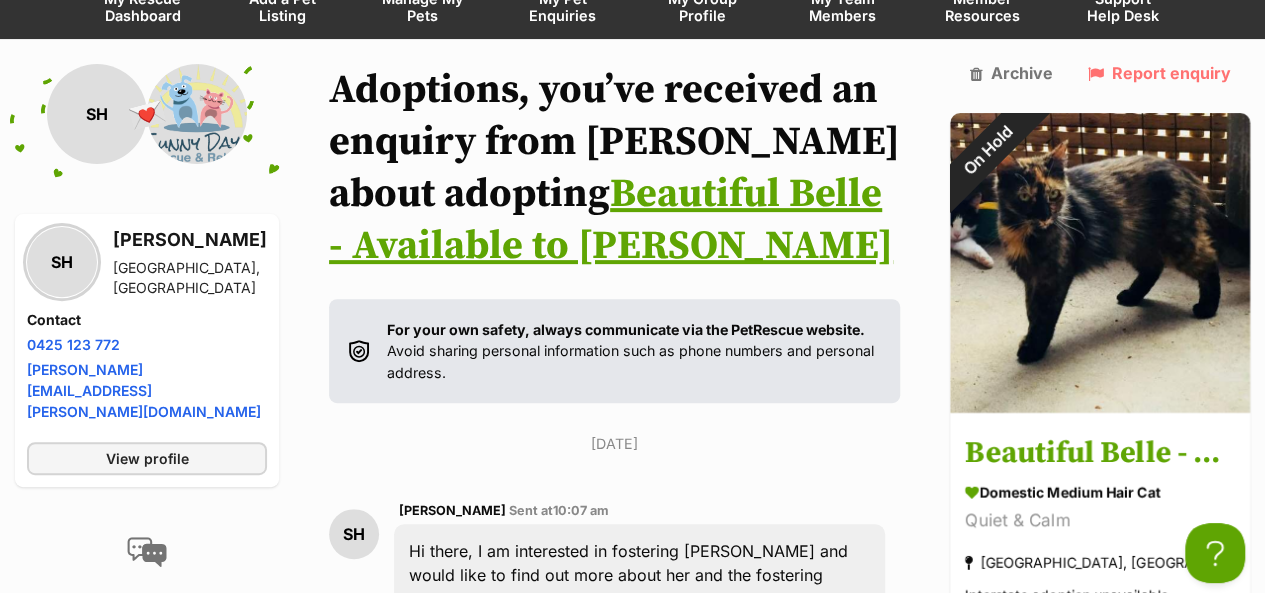 scroll, scrollTop: 0, scrollLeft: 0, axis: both 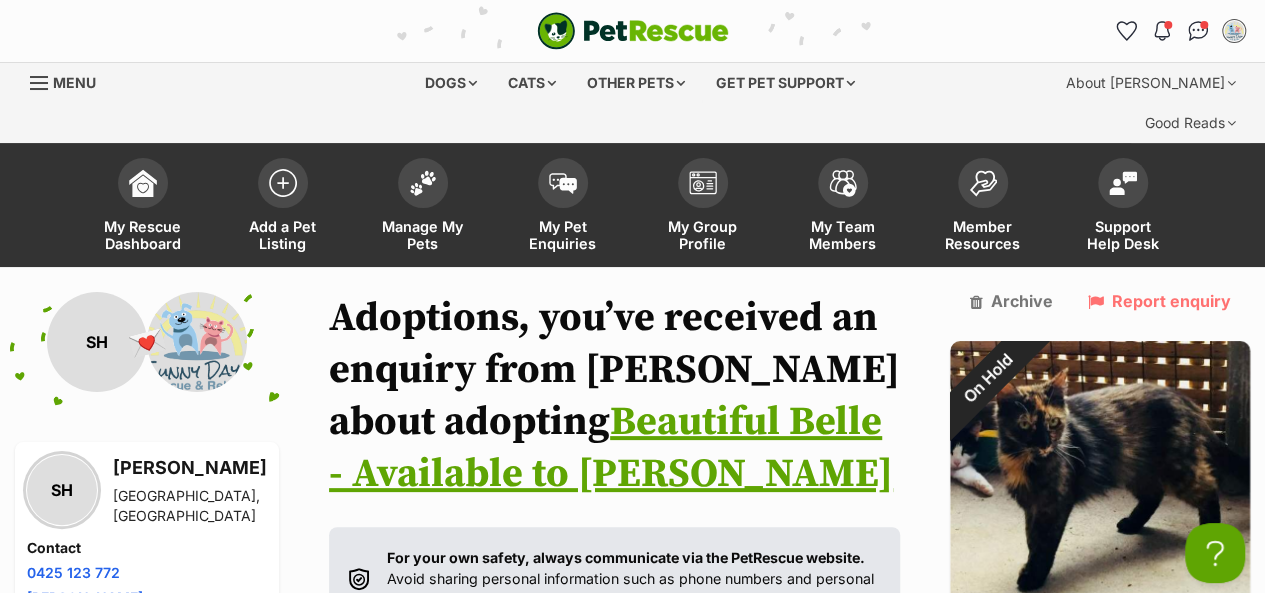 click at bounding box center [423, 183] 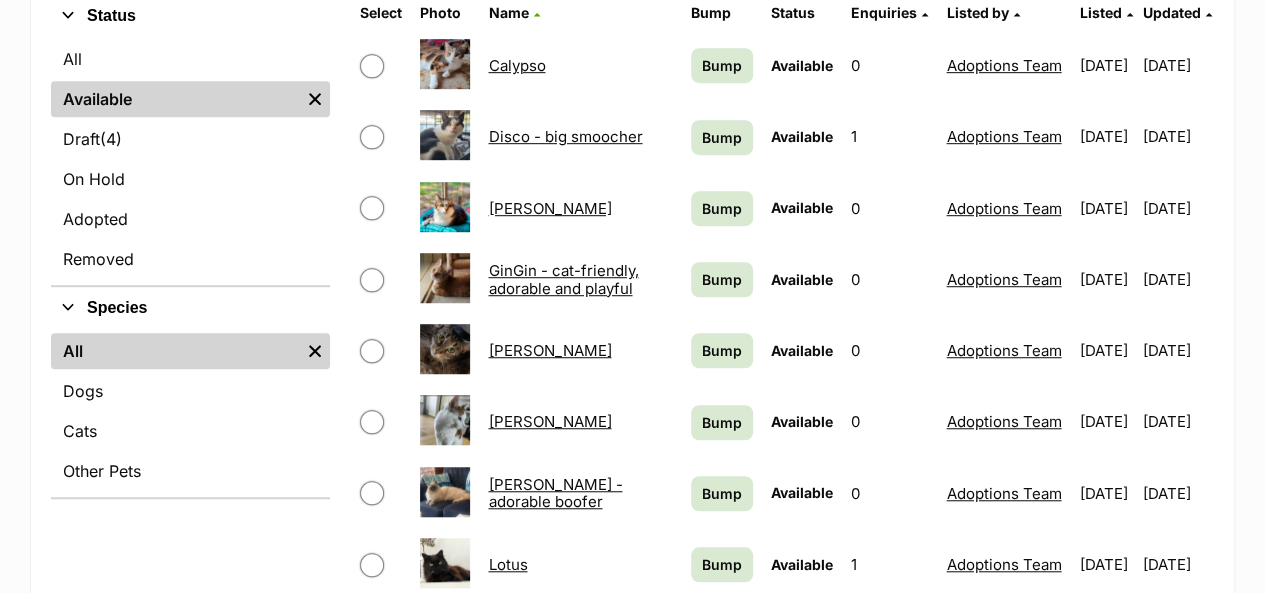 scroll, scrollTop: 600, scrollLeft: 0, axis: vertical 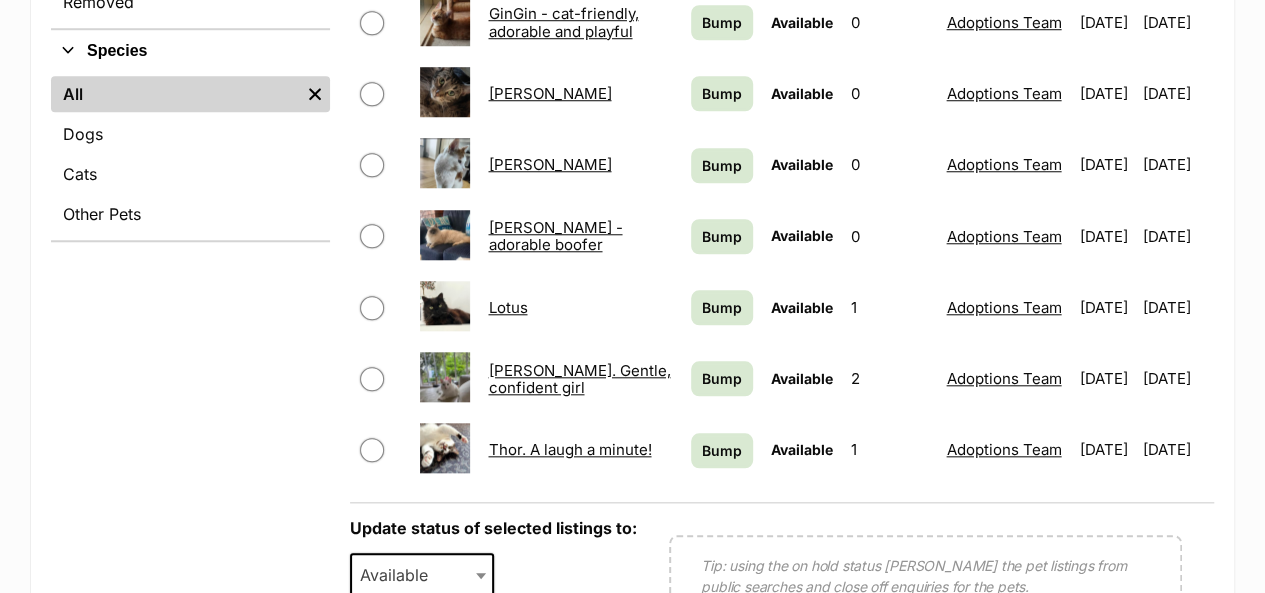 click on "Lotus" at bounding box center (507, 307) 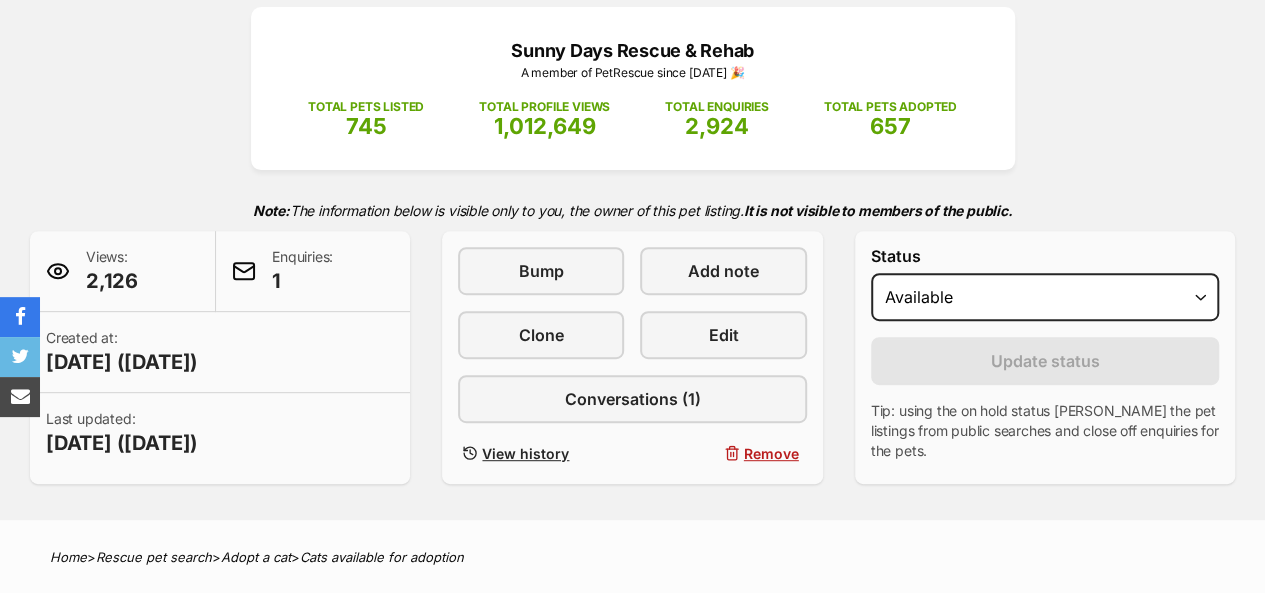 scroll, scrollTop: 300, scrollLeft: 0, axis: vertical 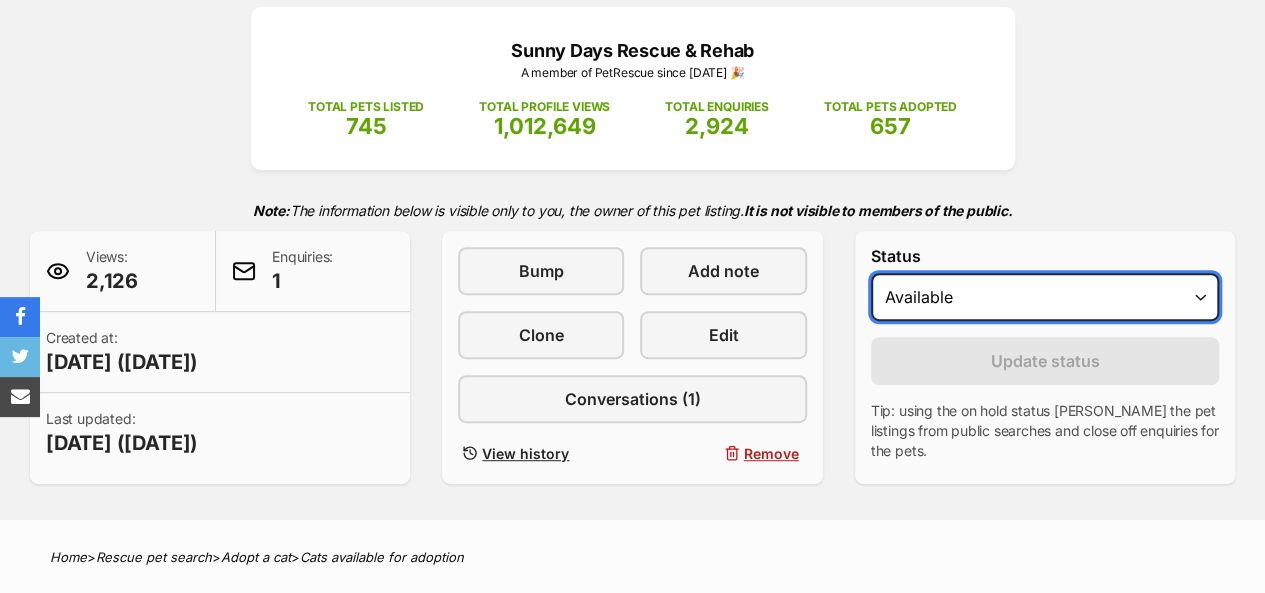 click on "Draft - not available as listing has enquires
Available
On hold
Adopted" at bounding box center [1045, 297] 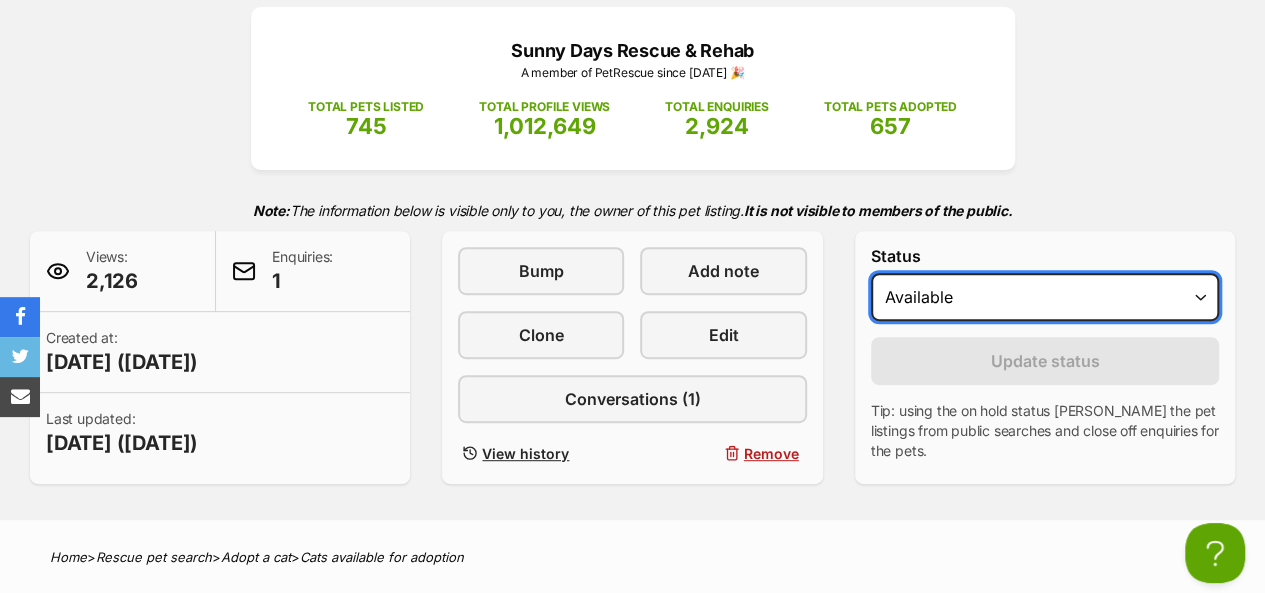 scroll, scrollTop: 0, scrollLeft: 0, axis: both 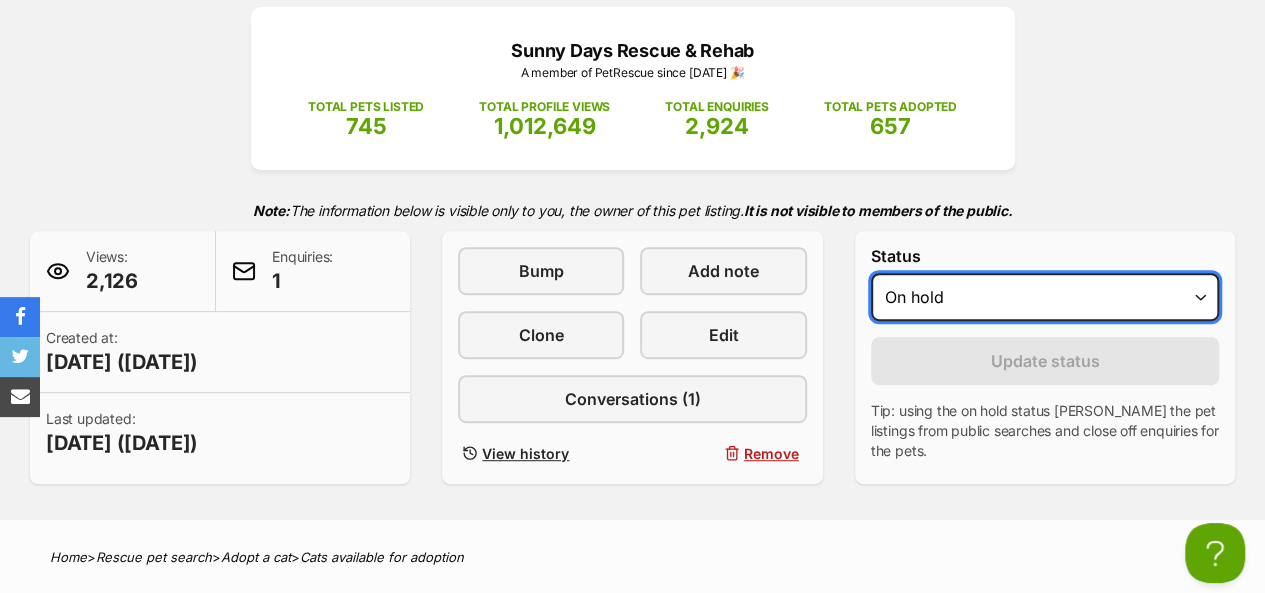 click on "Draft - not available as listing has enquires
Available
On hold
Adopted" at bounding box center [1045, 297] 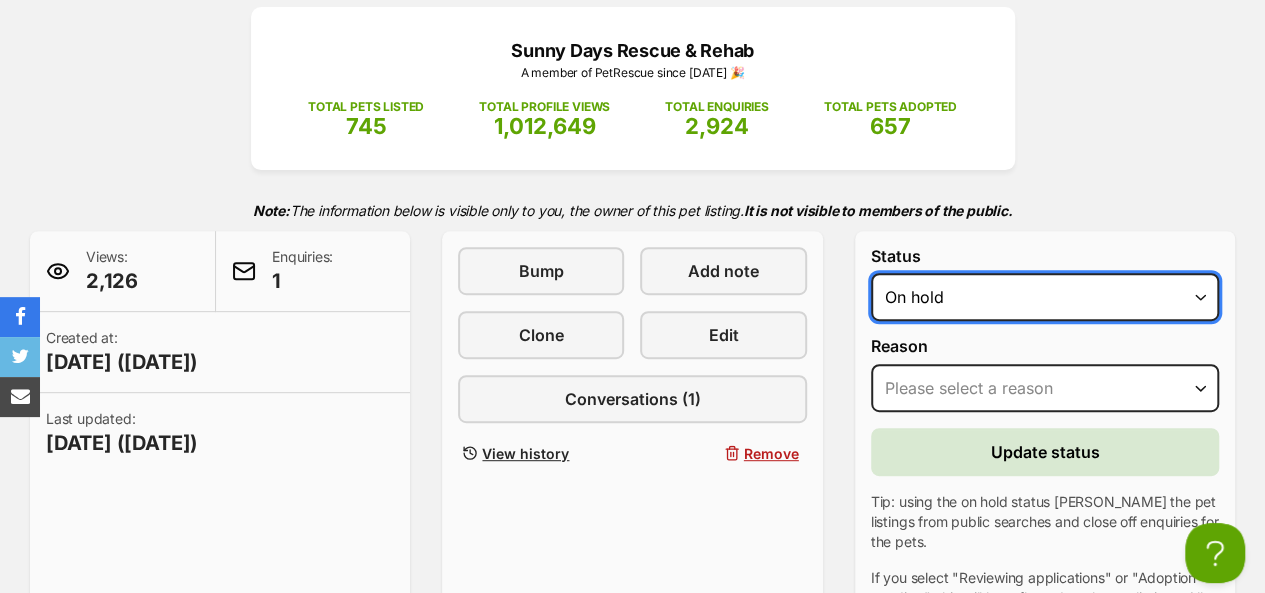 scroll, scrollTop: 0, scrollLeft: 0, axis: both 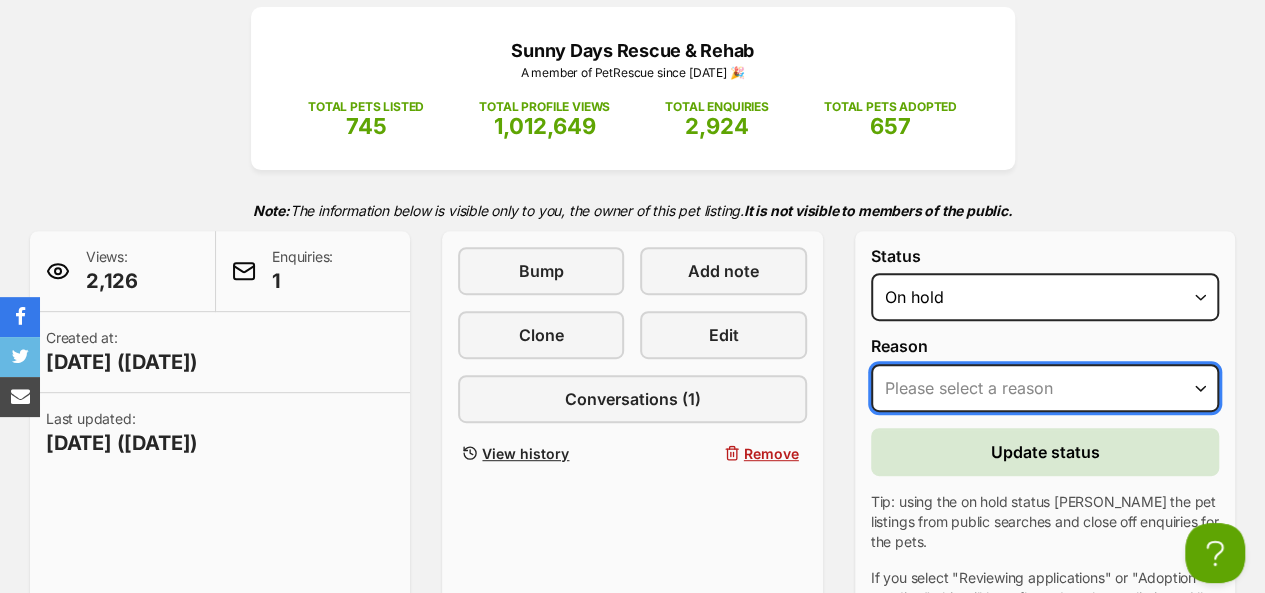 click on "Please select a reason
Medical reasons
Reviewing applications
Adoption pending
Other" at bounding box center [1045, 388] 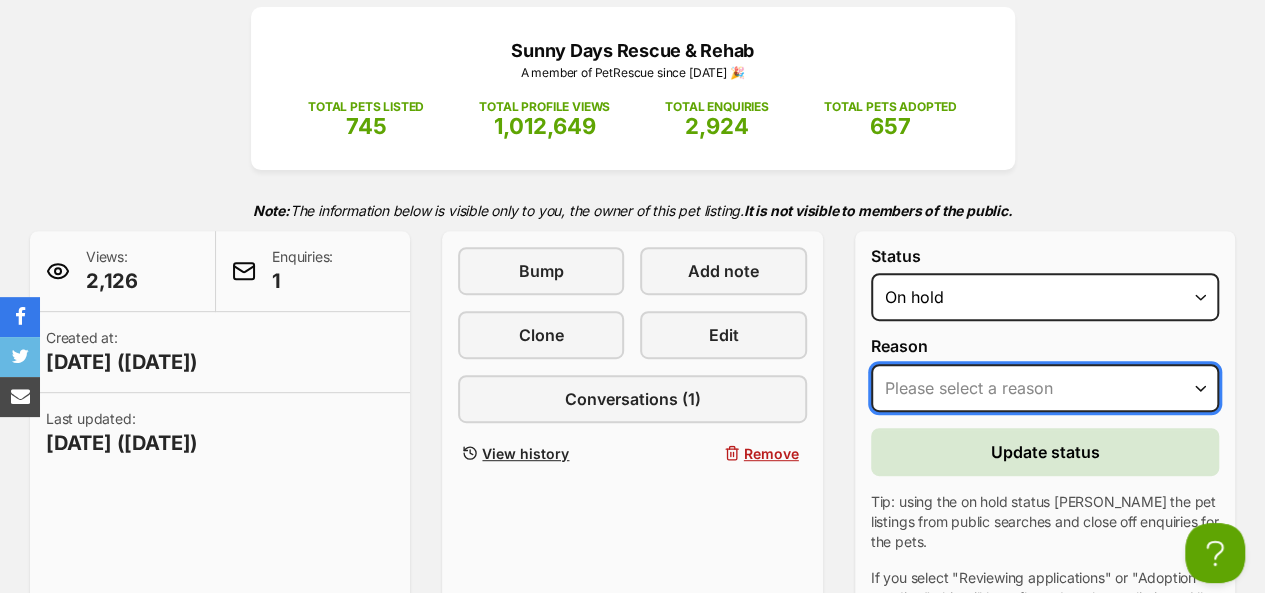 select on "adoption_pending" 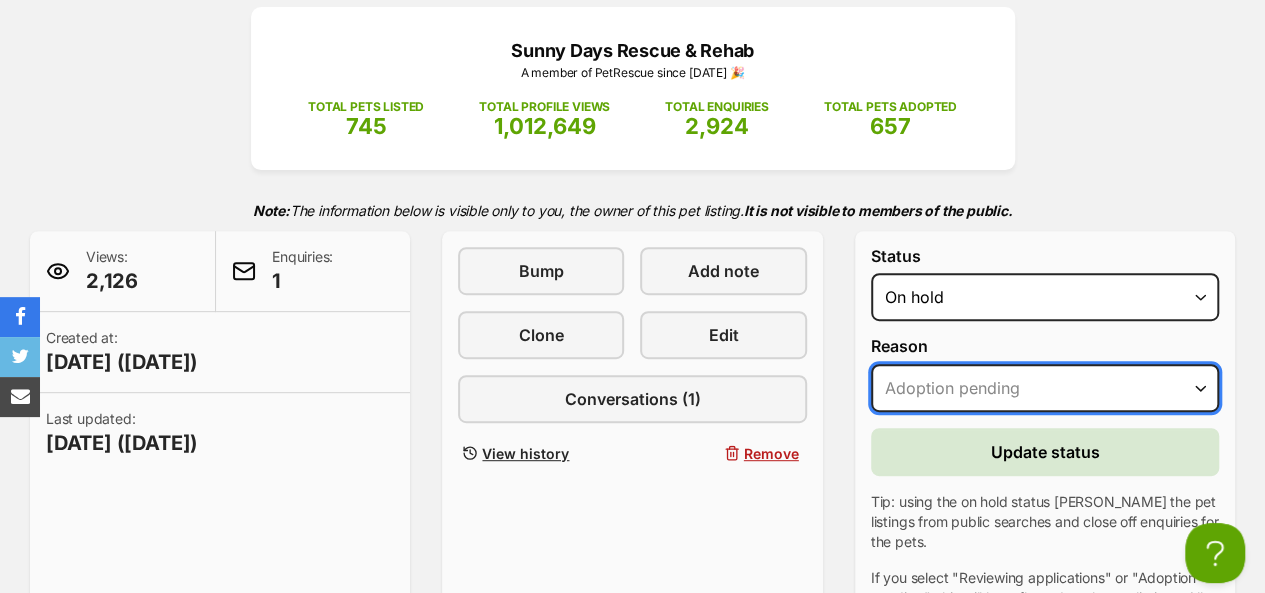 click on "Please select a reason
Medical reasons
Reviewing applications
Adoption pending
Other" at bounding box center (1045, 388) 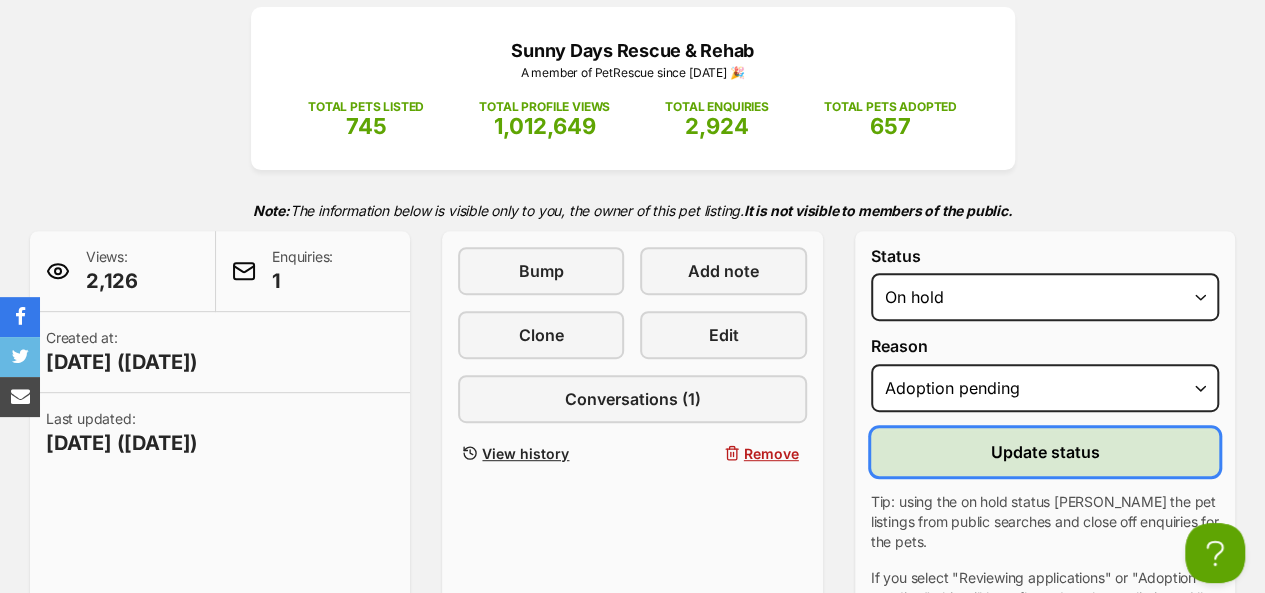 click on "Update status" at bounding box center (1044, 452) 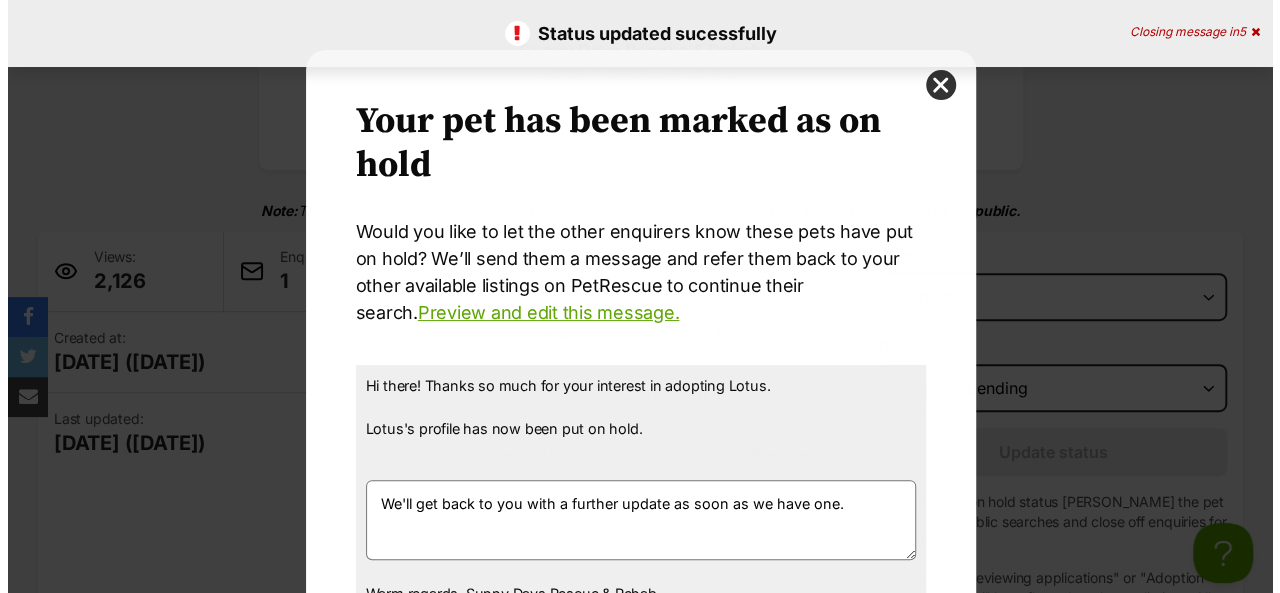 scroll, scrollTop: 0, scrollLeft: 0, axis: both 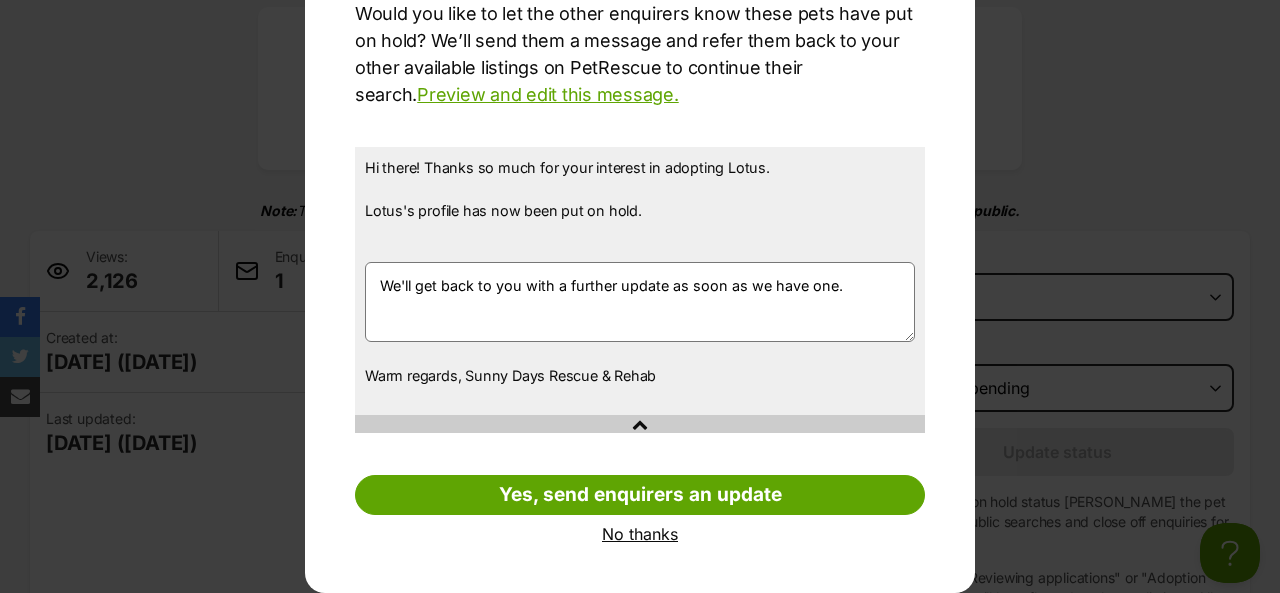 click on "Yes, send enquirers an update" at bounding box center [640, 495] 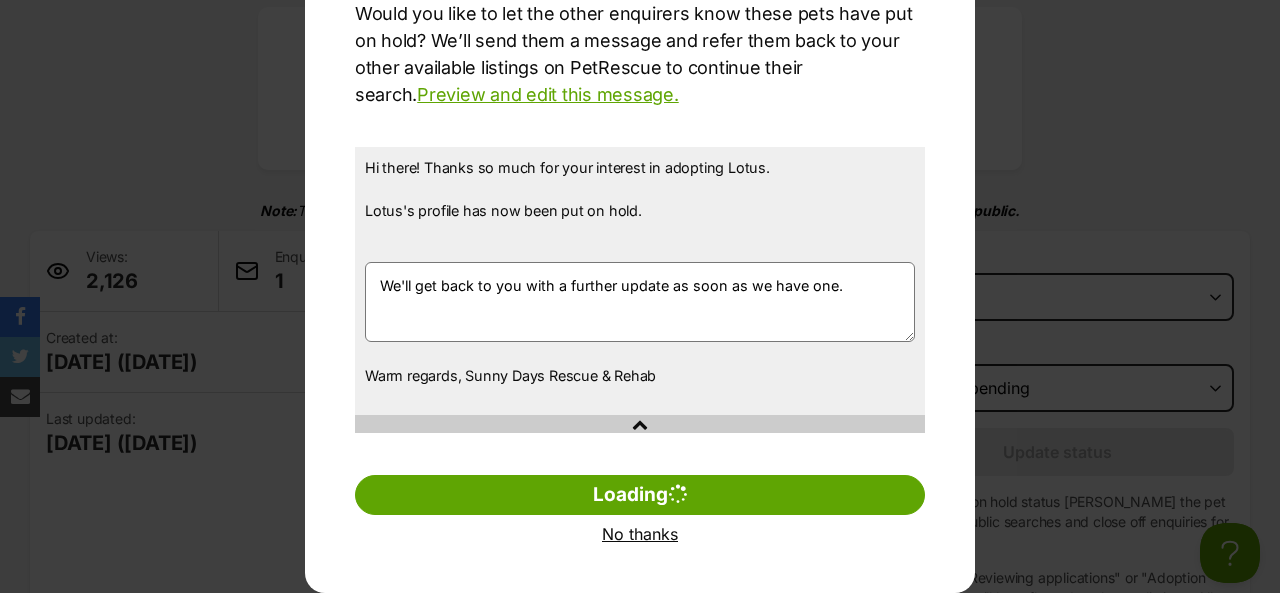 scroll, scrollTop: 20, scrollLeft: 0, axis: vertical 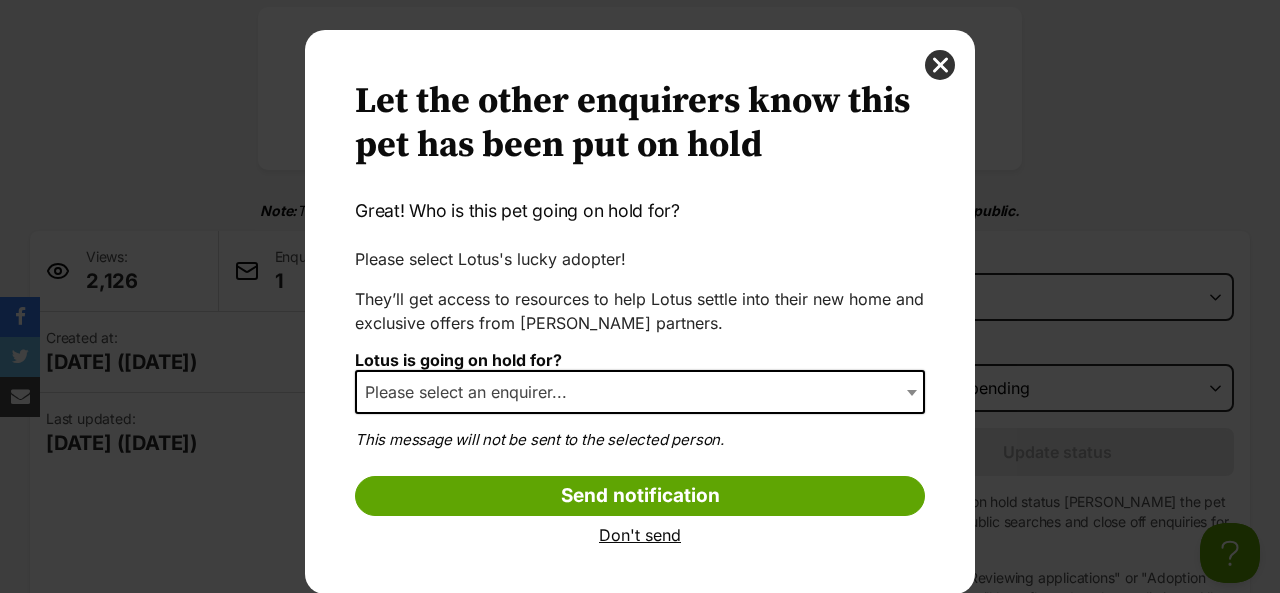 click at bounding box center [940, 65] 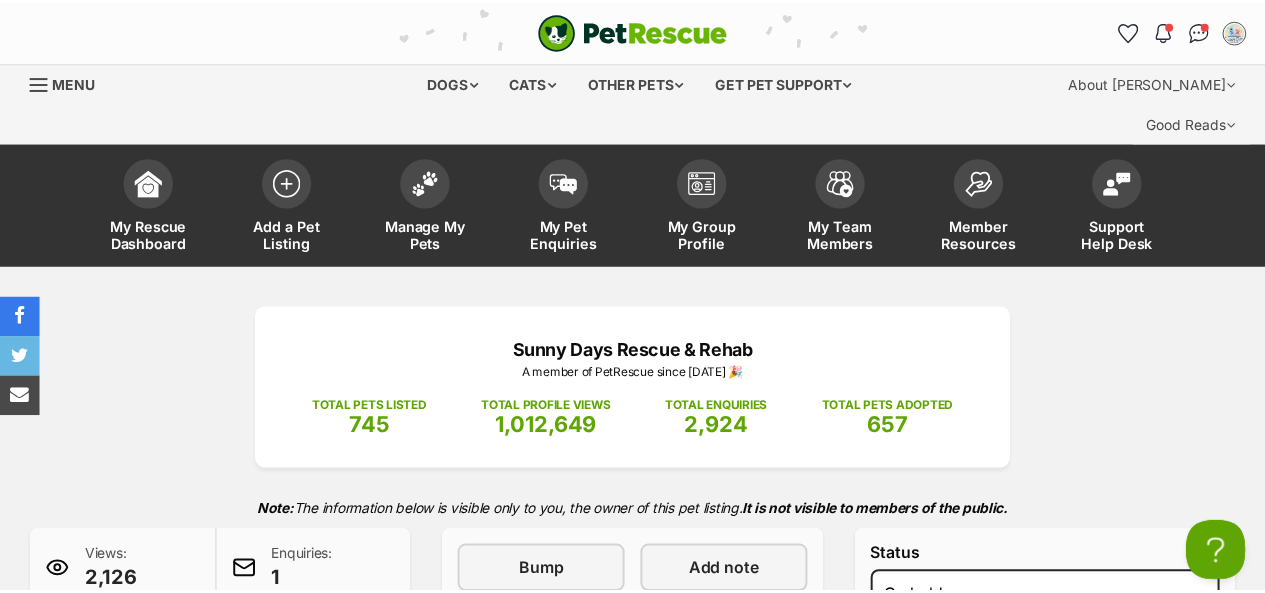 scroll, scrollTop: 300, scrollLeft: 0, axis: vertical 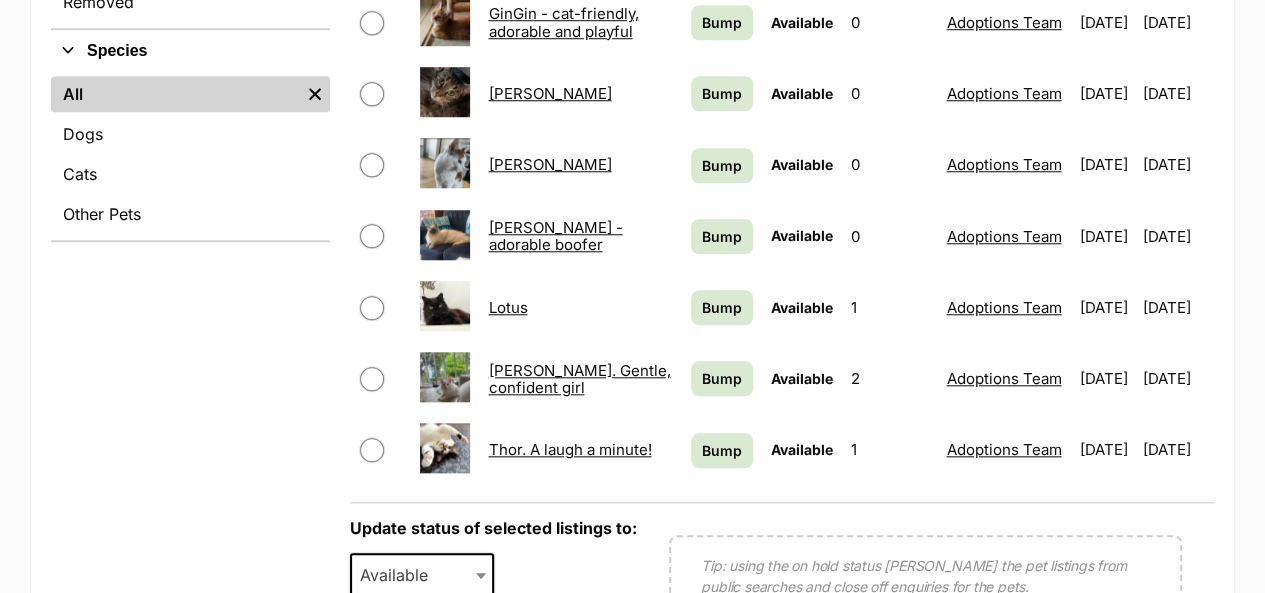 click on "Jasper - adorable boofer" at bounding box center (555, 236) 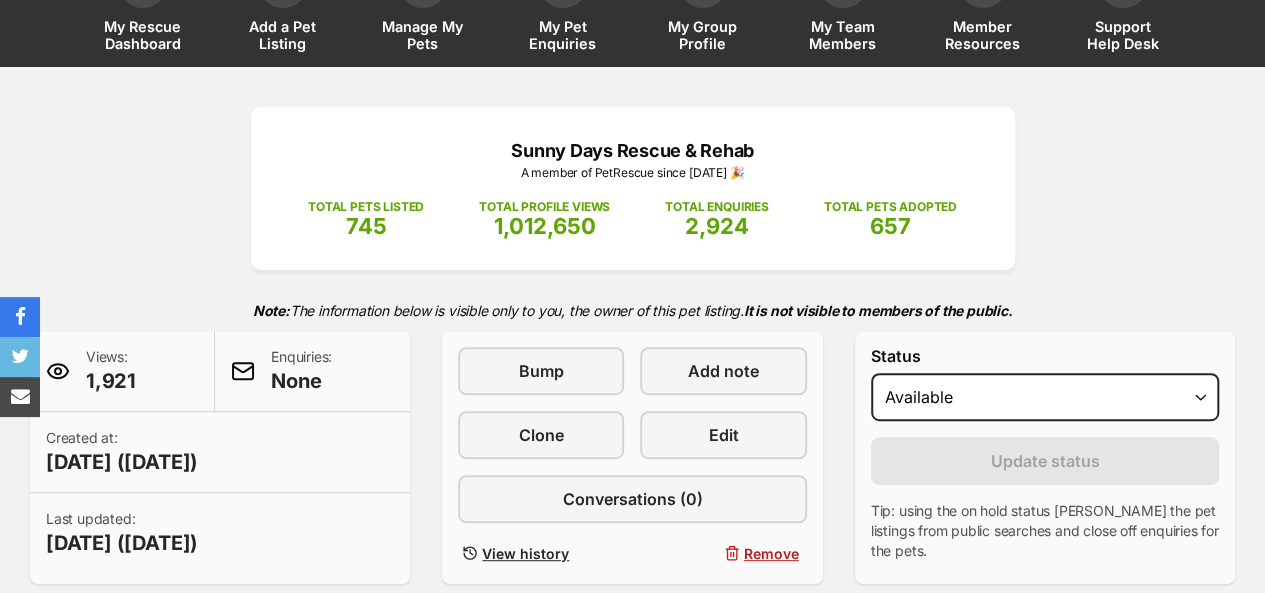 scroll, scrollTop: 200, scrollLeft: 0, axis: vertical 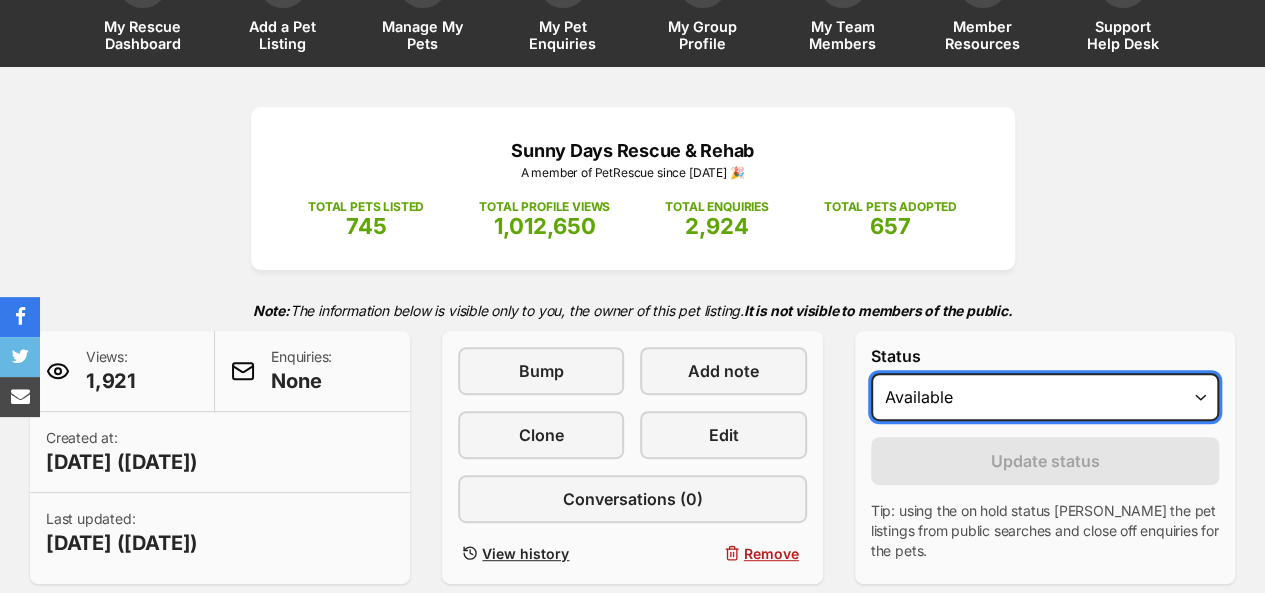 click on "Draft
Available
On hold
Adopted" at bounding box center (1045, 397) 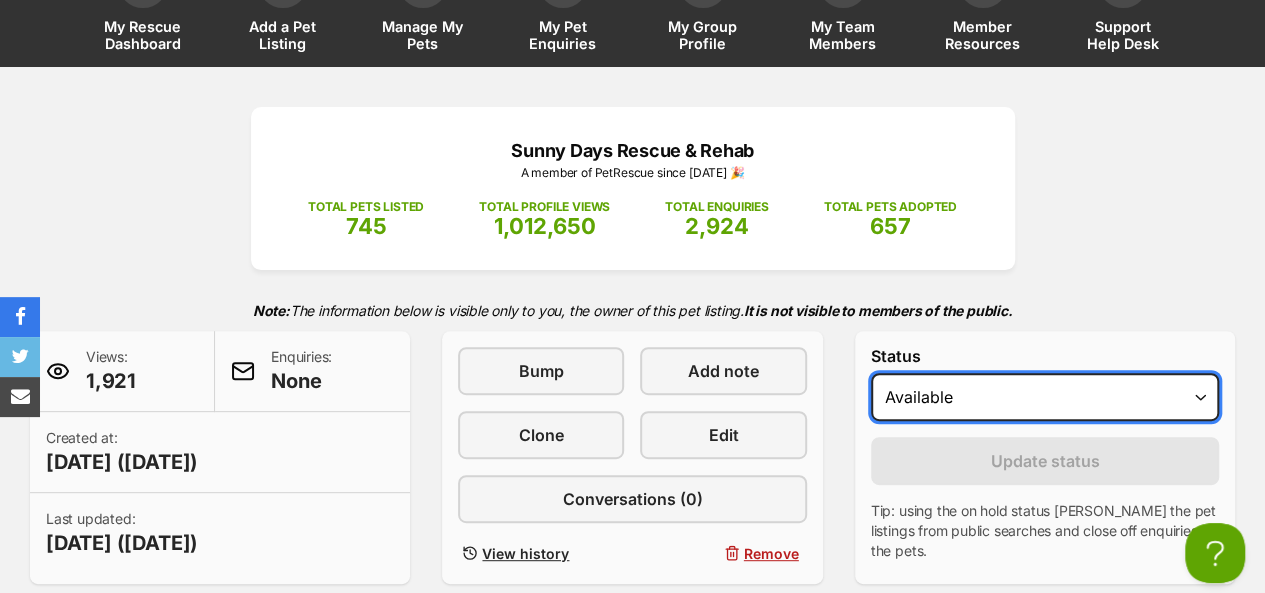 scroll, scrollTop: 0, scrollLeft: 0, axis: both 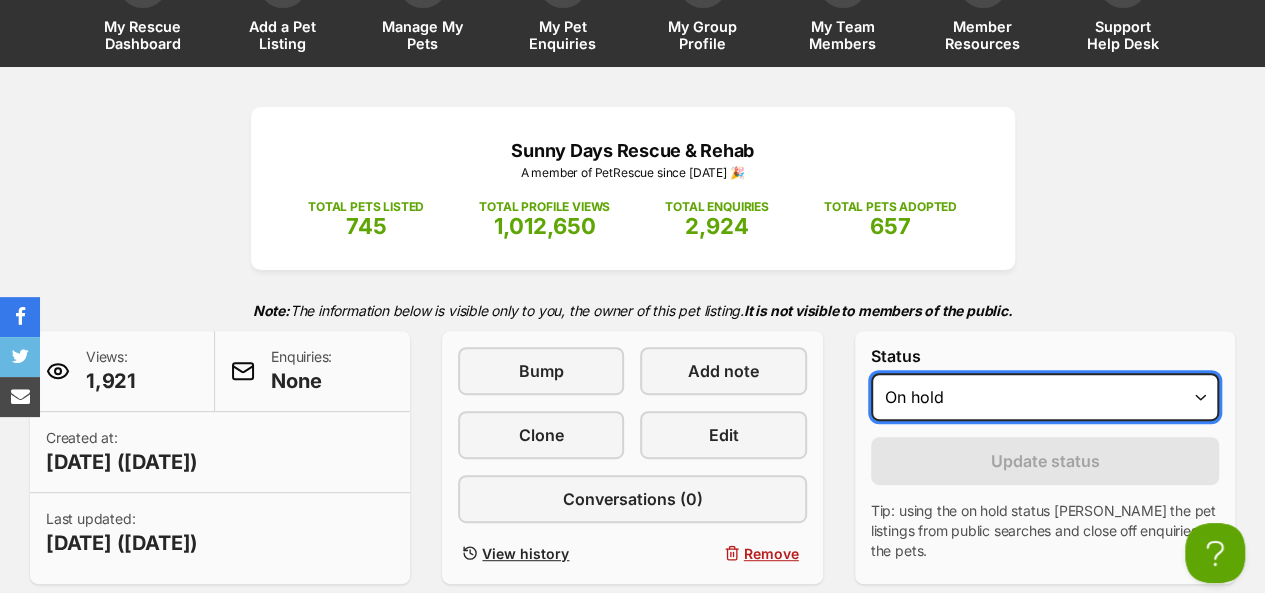 click on "Draft
Available
On hold
Adopted" at bounding box center (1045, 397) 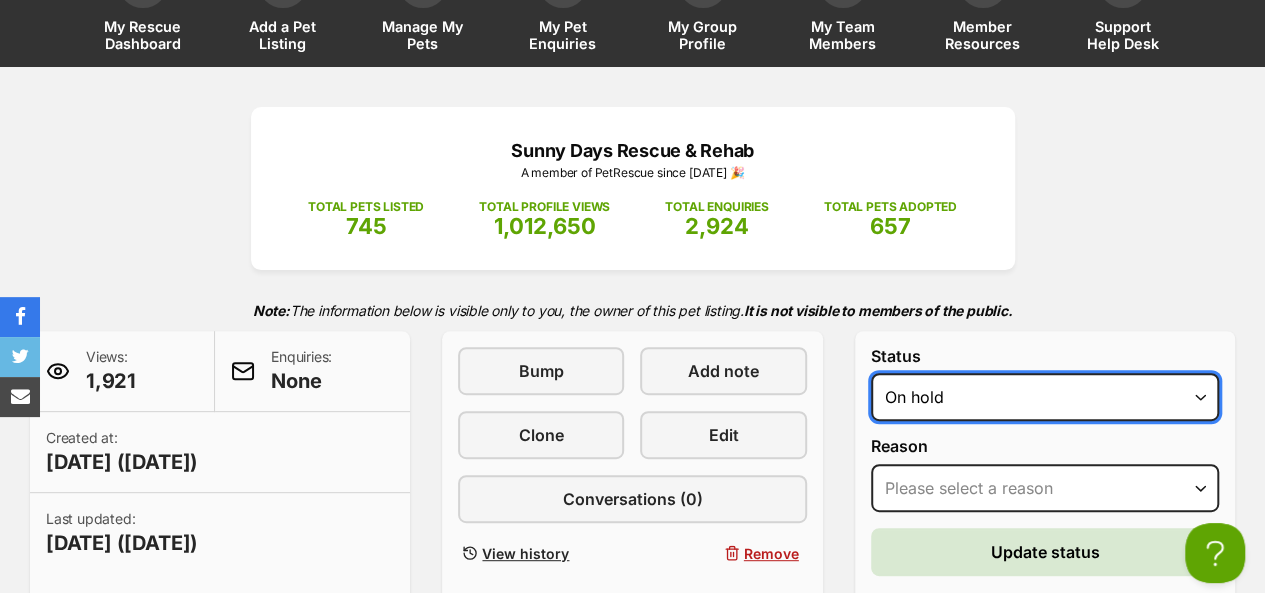 scroll, scrollTop: 0, scrollLeft: 0, axis: both 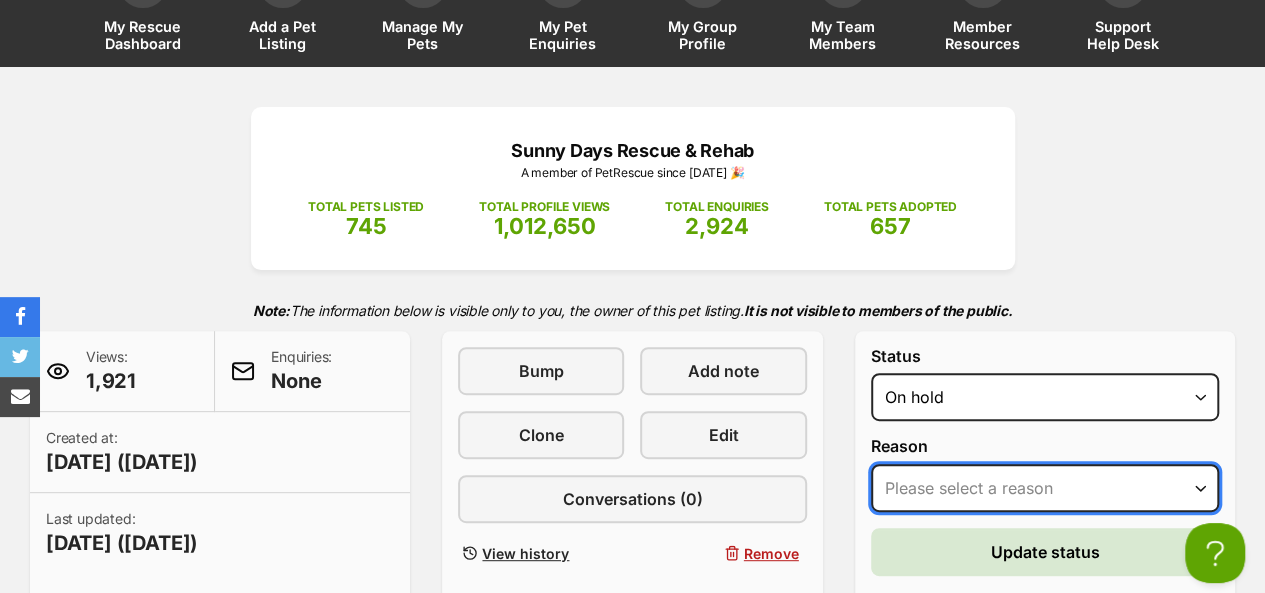 click on "Please select a reason
Medical reasons
Reviewing applications
Adoption pending
Other" at bounding box center [1045, 488] 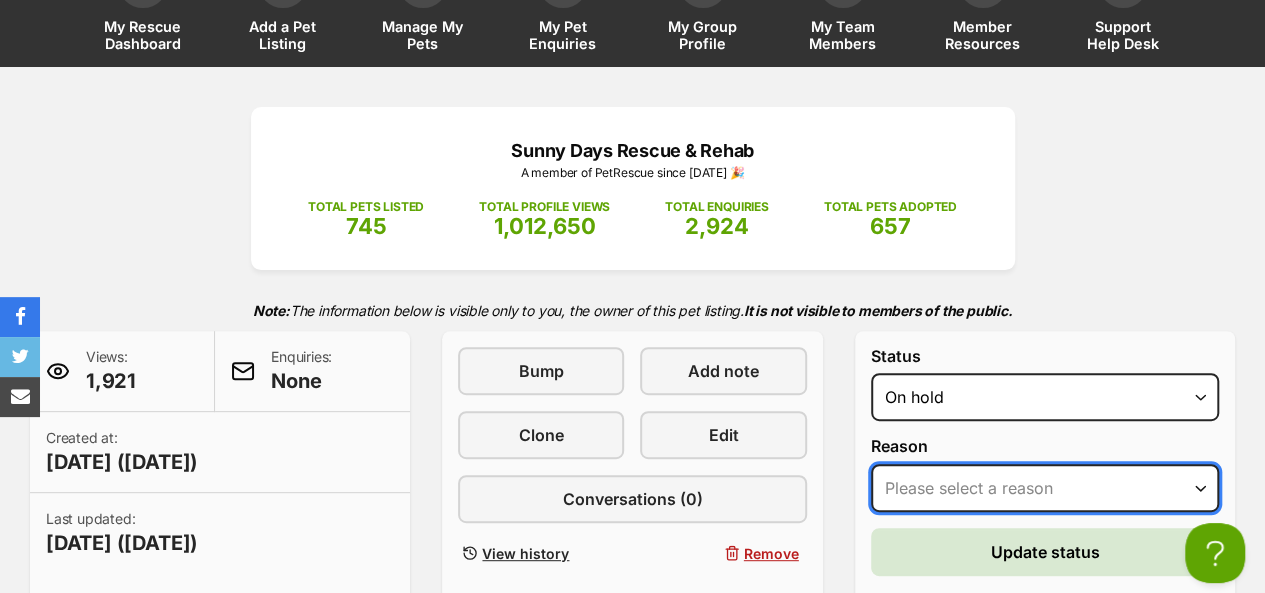 select on "adoption_pending" 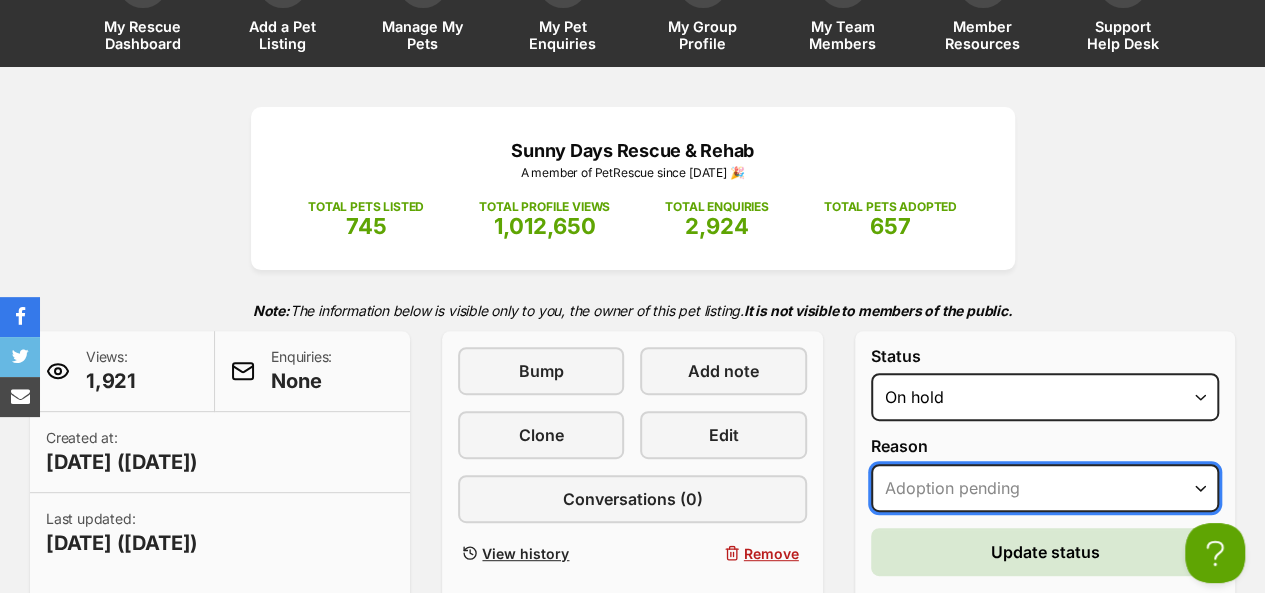 click on "Please select a reason
Medical reasons
Reviewing applications
Adoption pending
Other" at bounding box center (1045, 488) 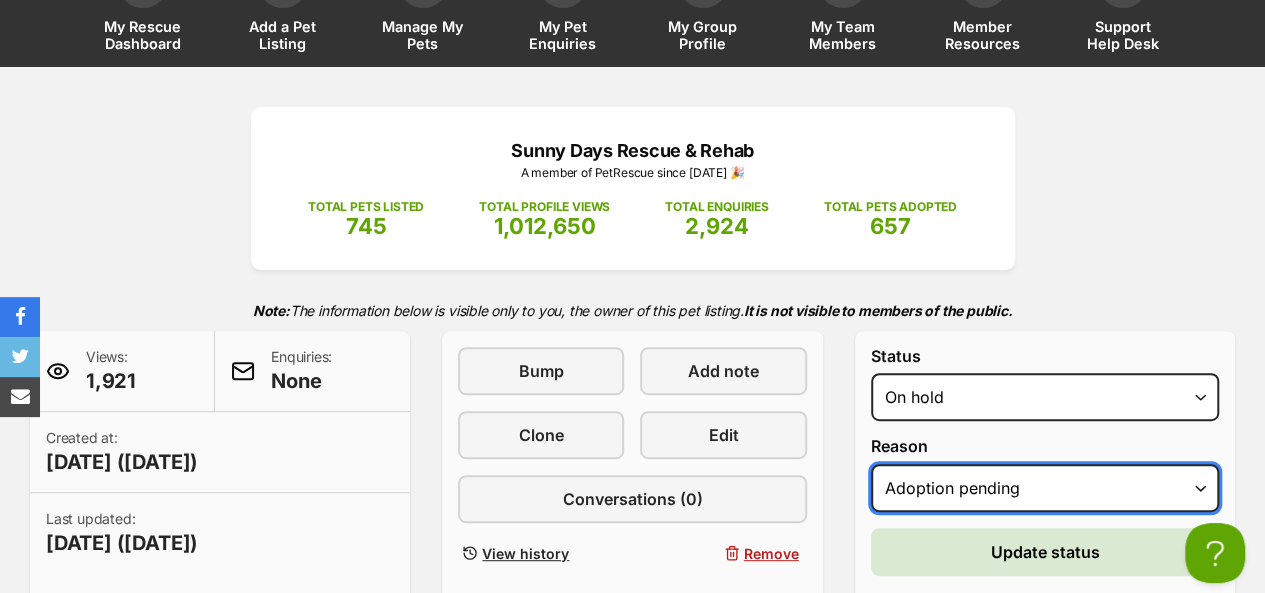 scroll, scrollTop: 0, scrollLeft: 0, axis: both 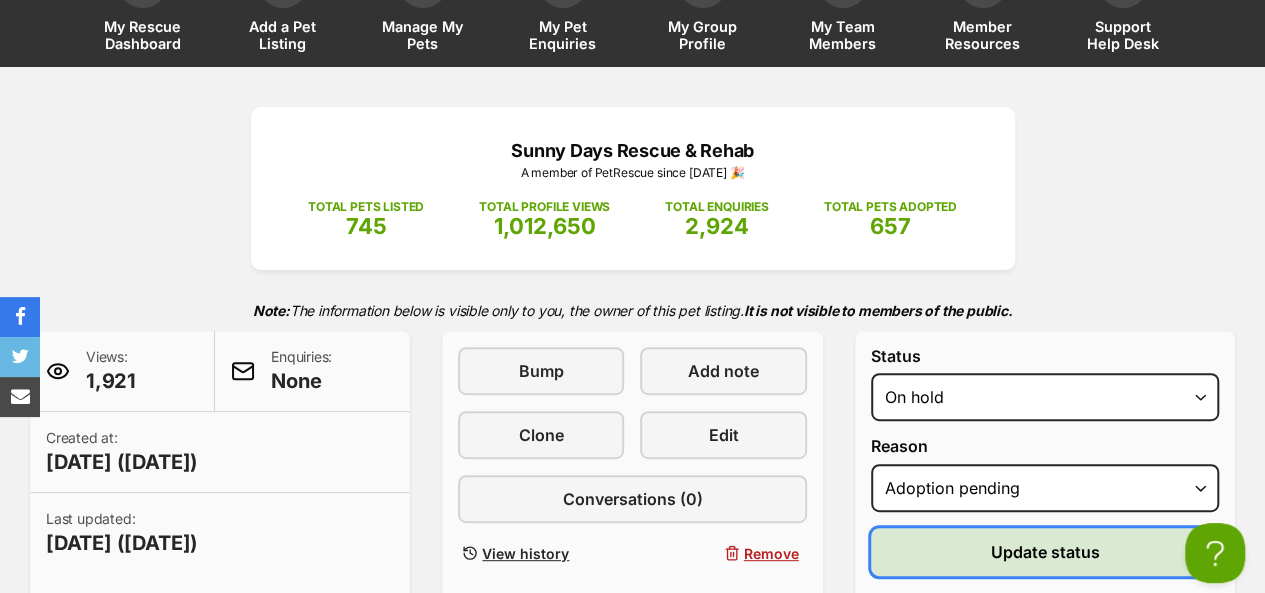 click on "Update status" at bounding box center [1044, 552] 